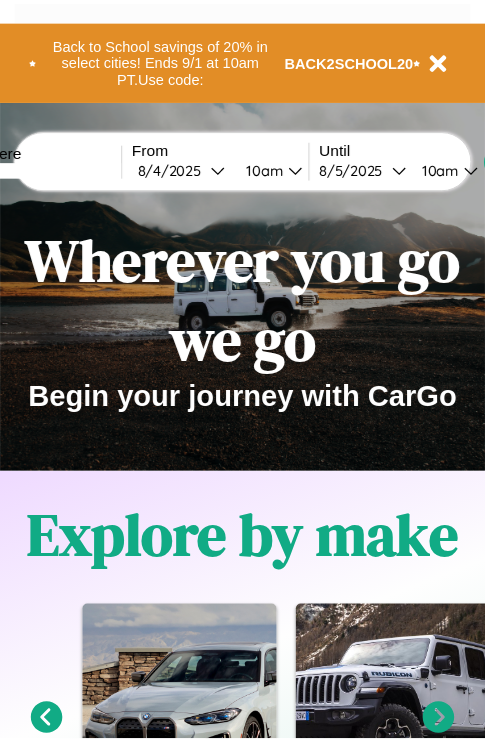 scroll, scrollTop: 0, scrollLeft: 0, axis: both 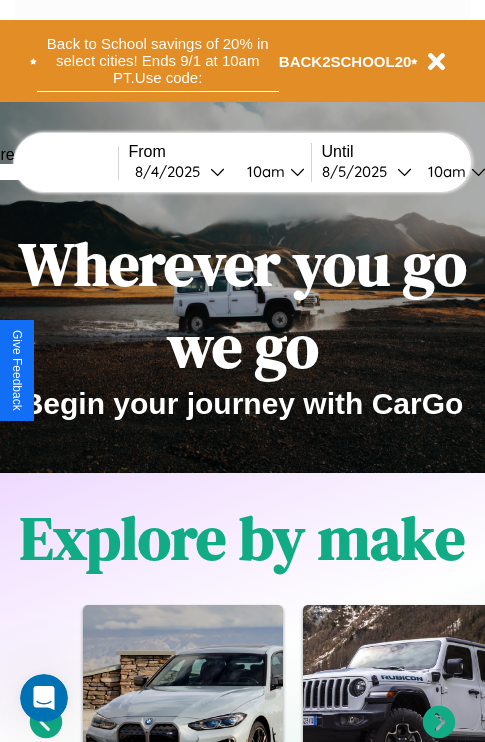 click on "Back to School savings of 20% in select cities! Ends 9/1 at 10am PT.  Use code:" at bounding box center (158, 61) 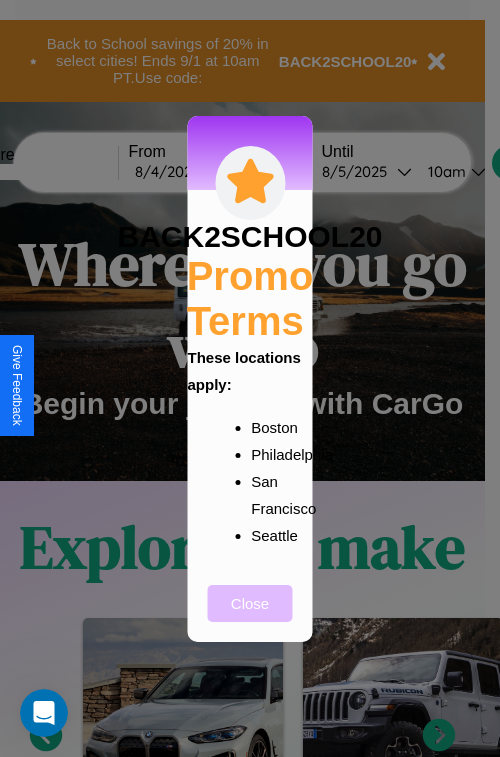 click on "Close" at bounding box center (250, 603) 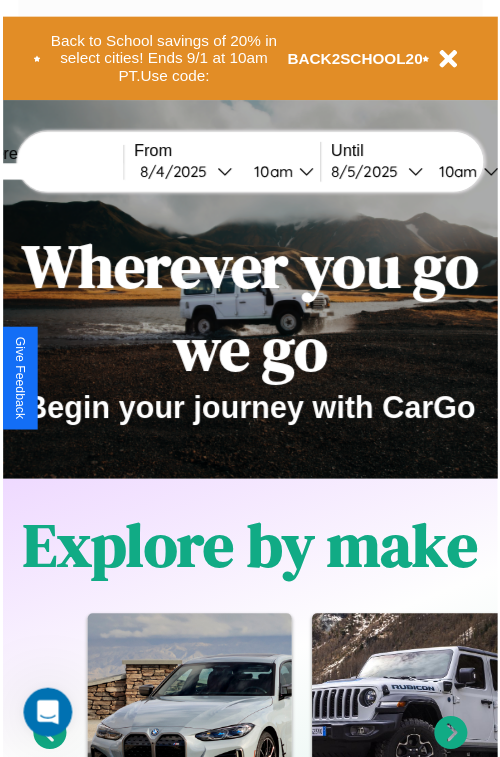 scroll, scrollTop: 0, scrollLeft: 0, axis: both 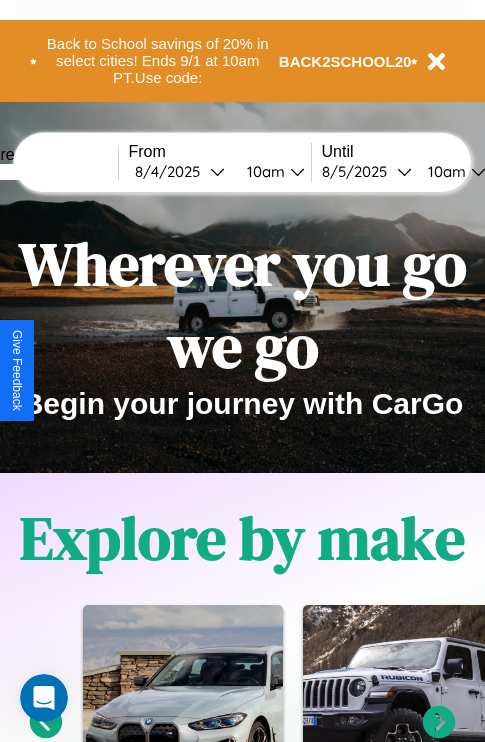 click at bounding box center [43, 172] 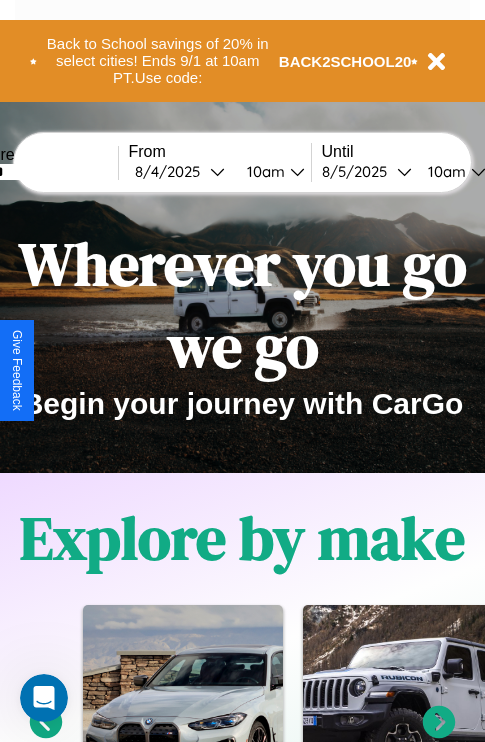 type on "******" 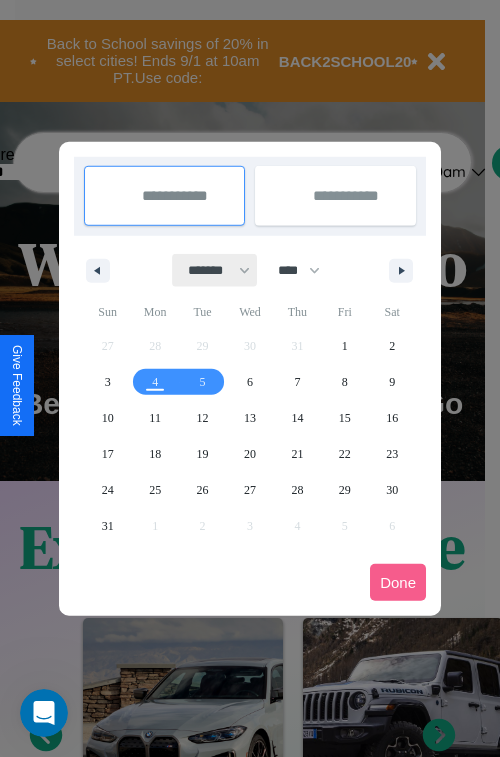 click on "******* ******** ***** ***** *** **** **** ****** ********* ******* ******** ********" at bounding box center (215, 270) 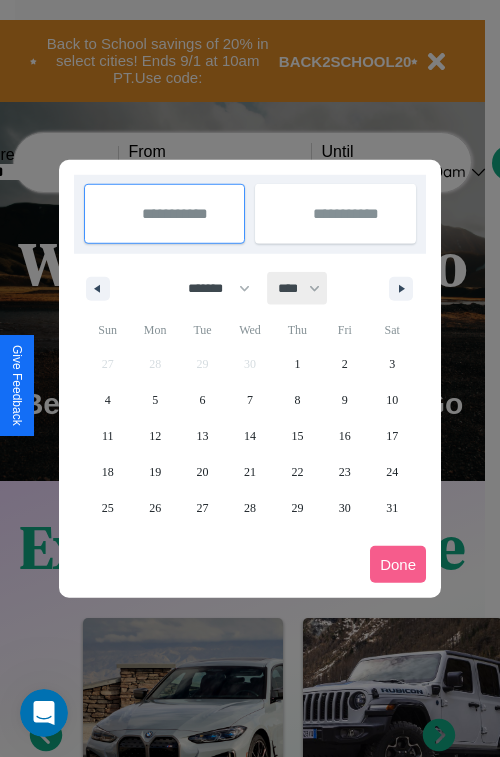 click on "**** **** **** **** **** **** **** **** **** **** **** **** **** **** **** **** **** **** **** **** **** **** **** **** **** **** **** **** **** **** **** **** **** **** **** **** **** **** **** **** **** **** **** **** **** **** **** **** **** **** **** **** **** **** **** **** **** **** **** **** **** **** **** **** **** **** **** **** **** **** **** **** **** **** **** **** **** **** **** **** **** **** **** **** **** **** **** **** **** **** **** **** **** **** **** **** **** **** **** **** **** **** **** **** **** **** **** **** **** **** **** **** **** **** **** **** **** **** **** **** ****" at bounding box center [298, 288] 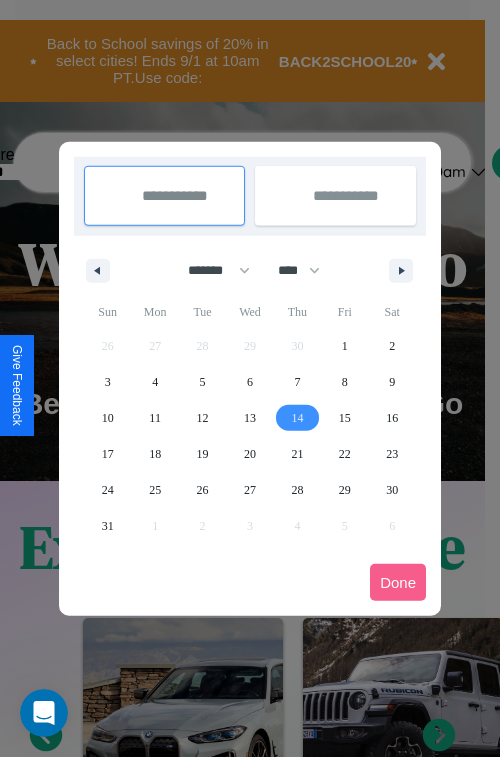 click on "14" at bounding box center (297, 418) 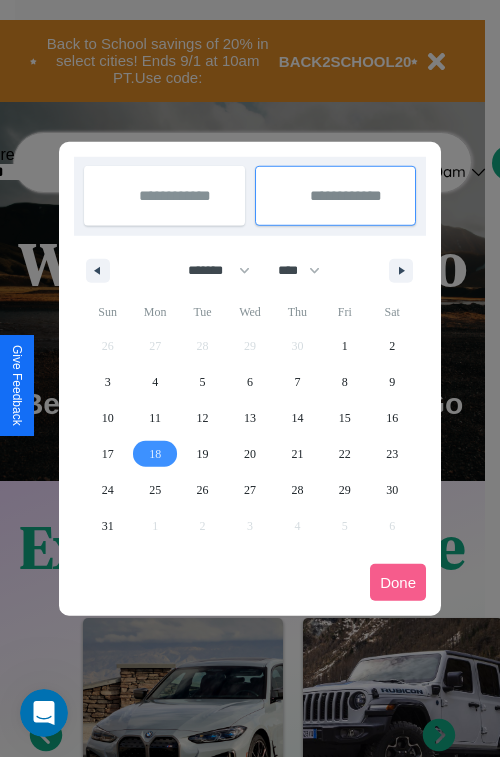 click on "18" at bounding box center (155, 454) 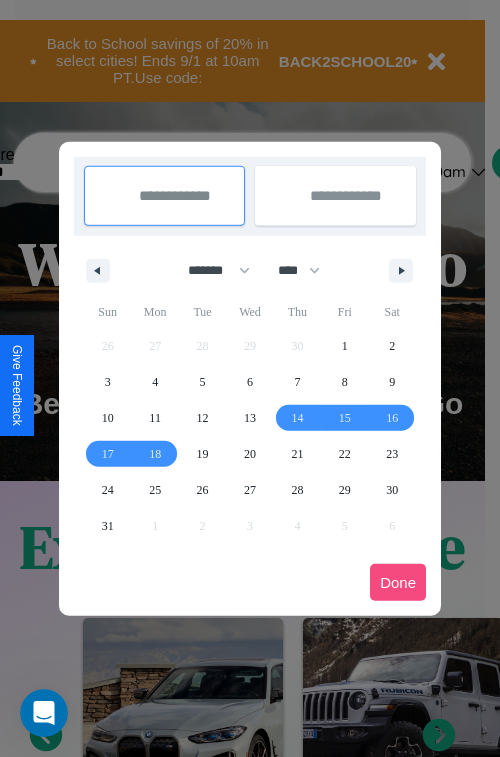 click on "Done" at bounding box center (398, 582) 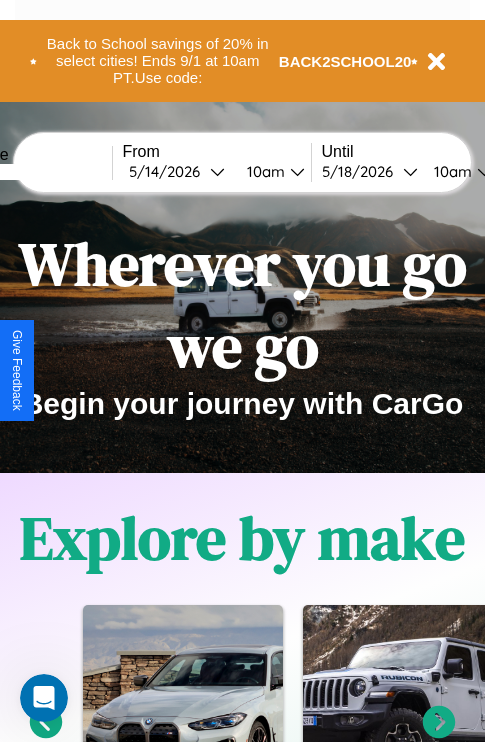 click on "10am" at bounding box center (263, 171) 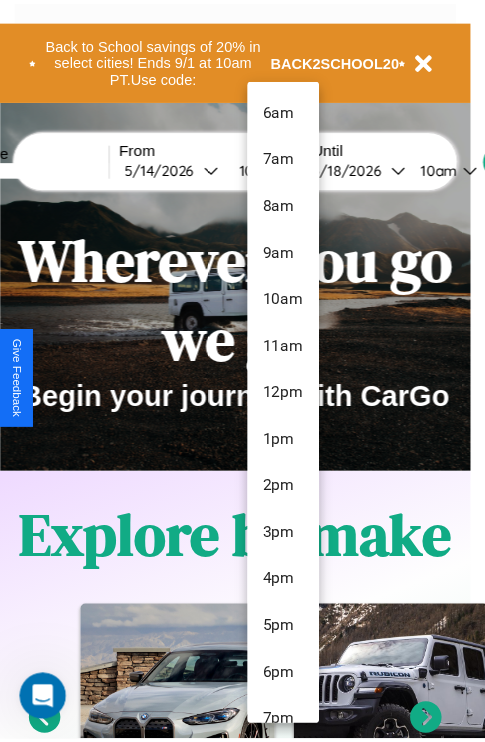 scroll, scrollTop: 115, scrollLeft: 0, axis: vertical 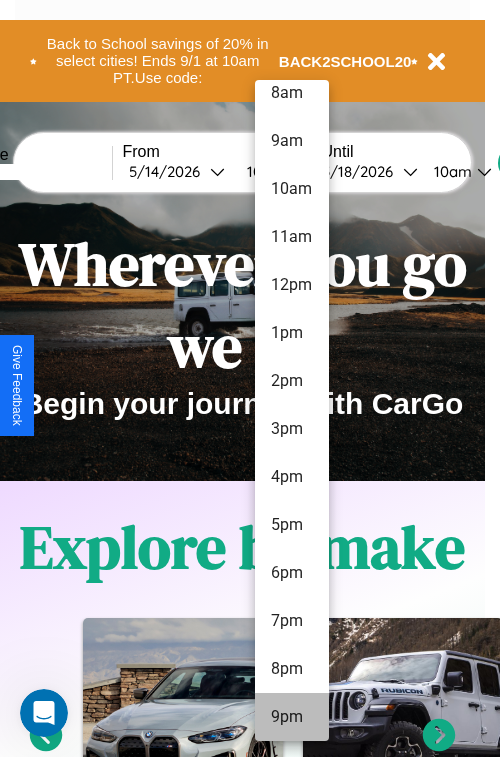 click on "9pm" at bounding box center [292, 717] 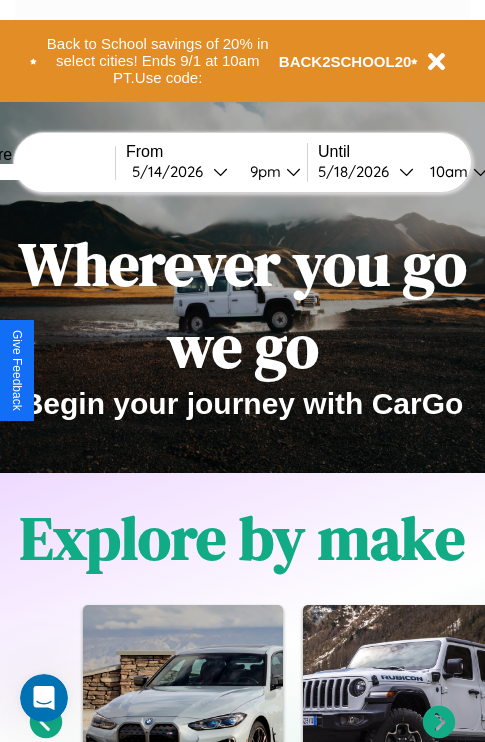 click on "10am" at bounding box center [446, 171] 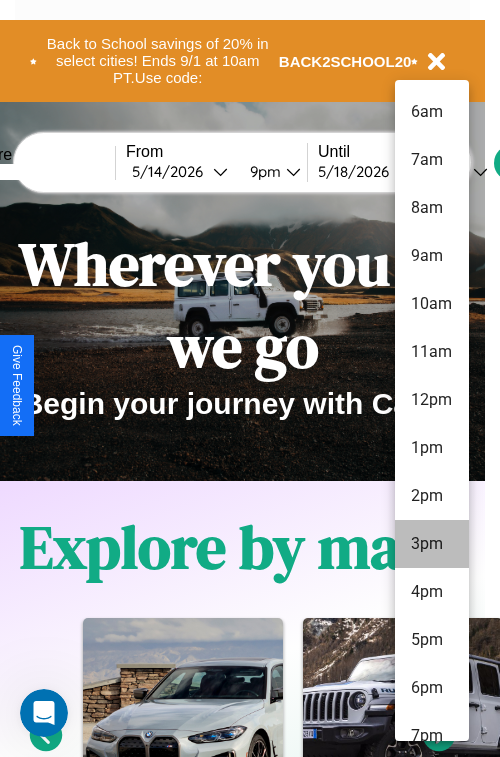 click on "3pm" at bounding box center (432, 544) 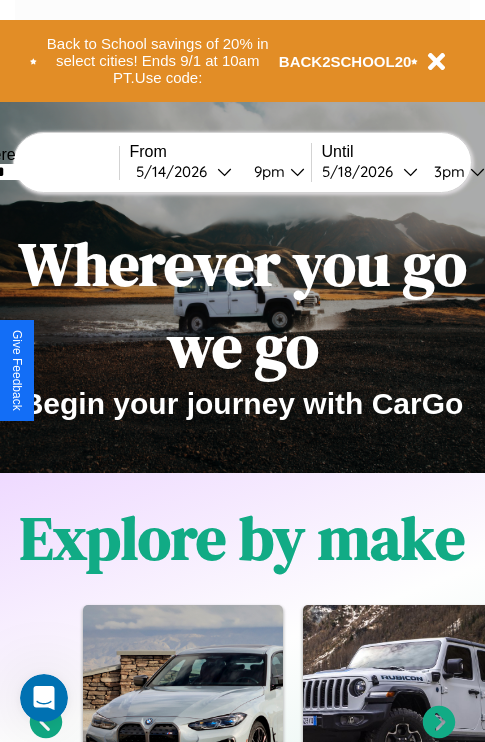 scroll, scrollTop: 0, scrollLeft: 67, axis: horizontal 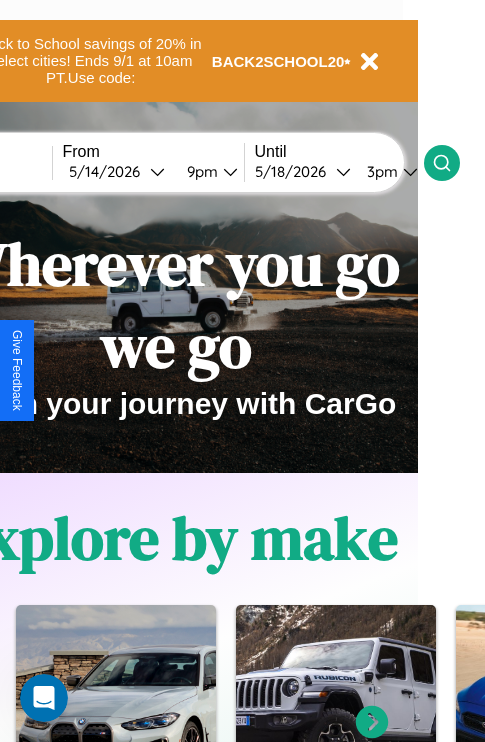 click 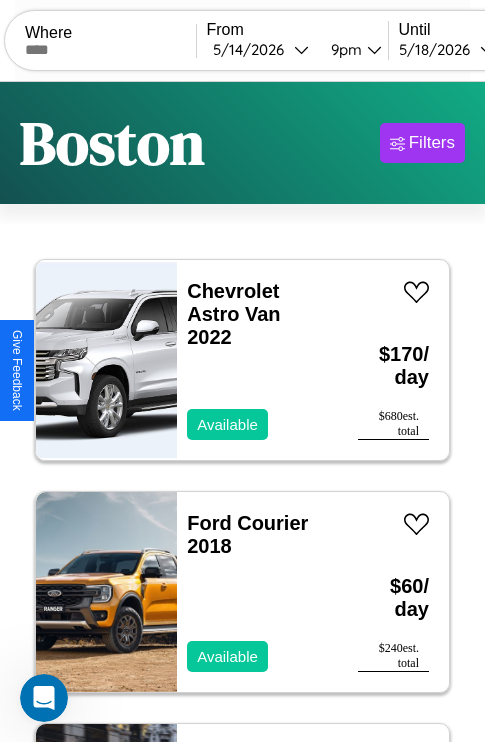 scroll, scrollTop: 66, scrollLeft: 0, axis: vertical 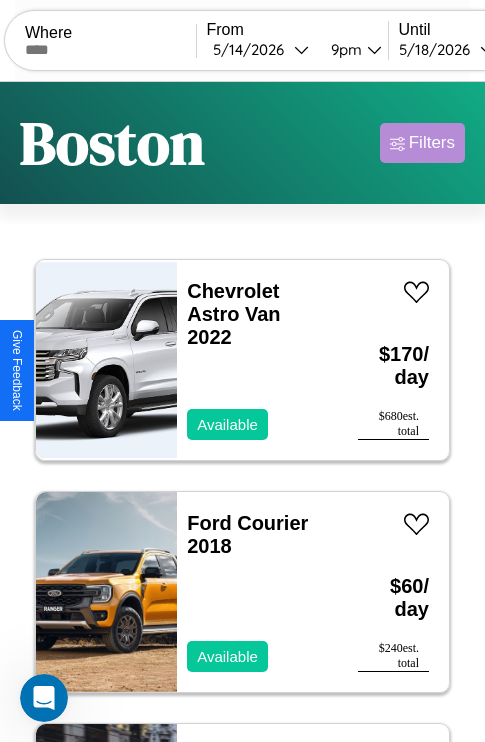 click on "Filters" at bounding box center [432, 143] 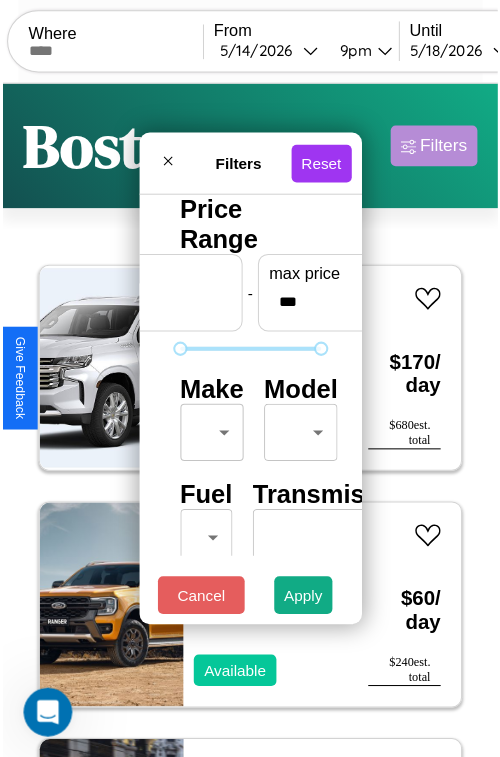scroll, scrollTop: 59, scrollLeft: 0, axis: vertical 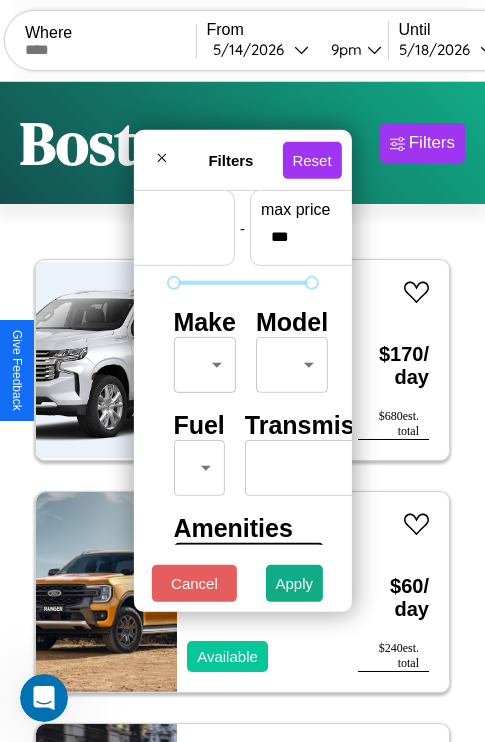click on "CarGo Where From [DATE] [TIME] Until [DATE] [TIME] Become a Host Login Sign Up [CITY] Filters 42 cars in this area These cars can be picked up in this city. Chevrolet Astro Van 2022 Available $ 170 / day $ 680 est. total Ford Courier 2018 Available $ 60 / day $ 240 est. total Lexus TX 2024 Available $ 150 / day $ 600 est. total Alfa Romeo Spider 2014 Available $ 40 / day $ 160 est. total Ford Malibu Sedan 2023 Available $ 200 / day $ 800 est. total Ford F-750 2014 Available $ 130 / day $ 520 est. total Dodge Ram Wagon 2018 Available $ 200 / day $ 800 est. total Maserati TC 2023 Available $ 50 / day $ 200 est. total Maserati MC20 2020 Available $ 150 / day $ 600 est. total Subaru DL 2024 Available $ 60 / day $ 240 est. total BMW M4 2024 Unavailable $ 170 / day $ 680 est. total Kia Amanti 2014 Available $ 170 / day $ 680 est. total Hyundai XG350 2014 Available $ 50 / day $ 200 est. total Jeep Comanche 2018 Available $ 120" at bounding box center [242, 412] 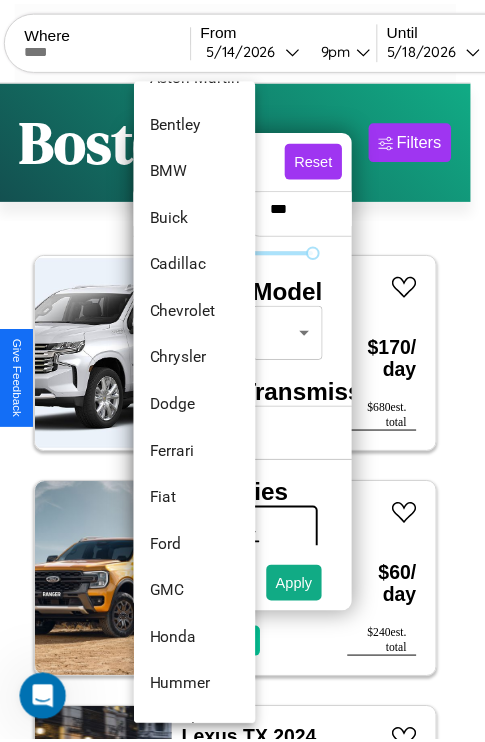 scroll, scrollTop: 230, scrollLeft: 0, axis: vertical 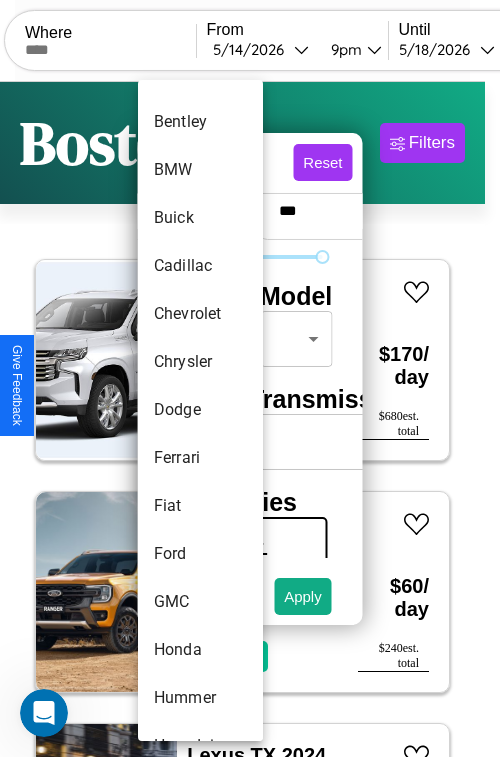 click on "Dodge" at bounding box center (200, 410) 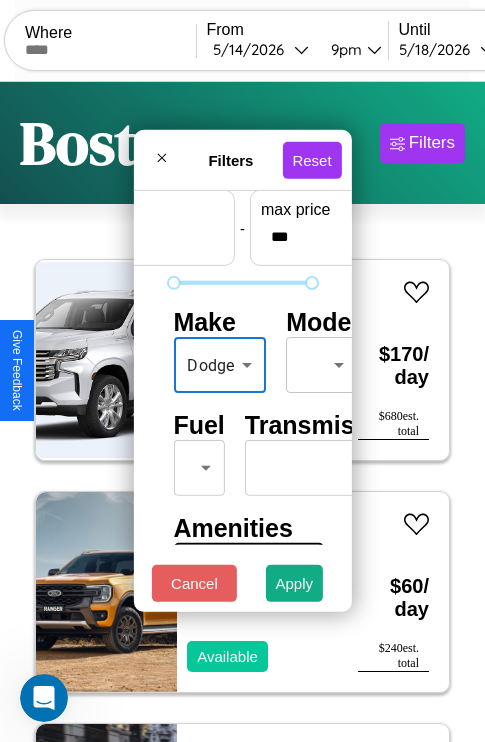 scroll, scrollTop: 409, scrollLeft: 0, axis: vertical 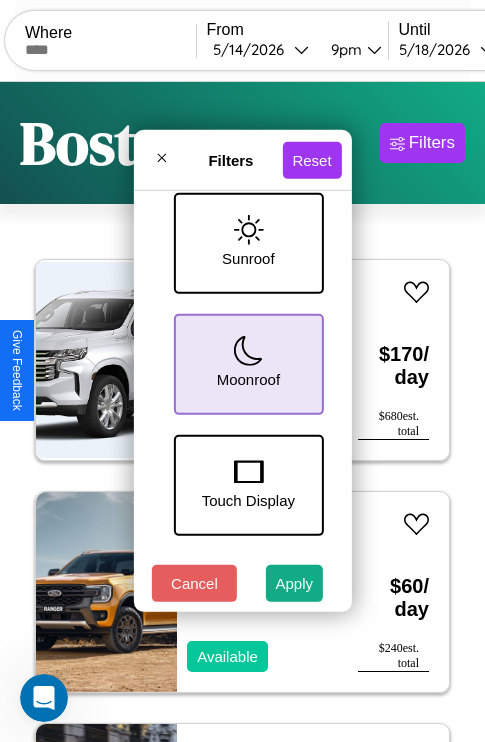 click 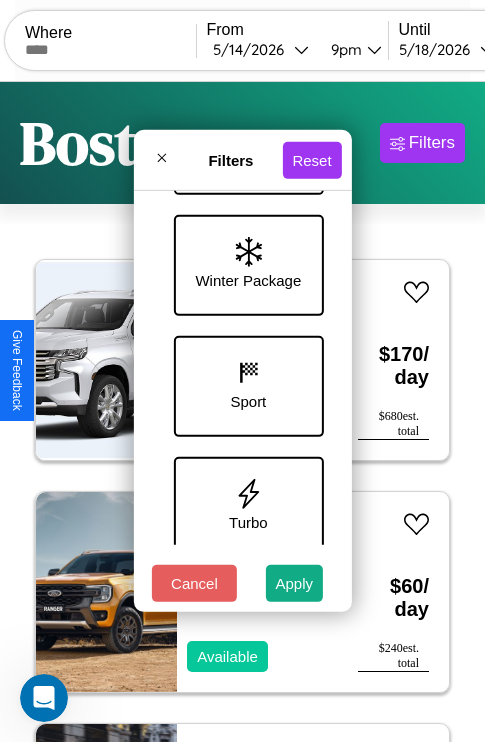 scroll, scrollTop: 1135, scrollLeft: 0, axis: vertical 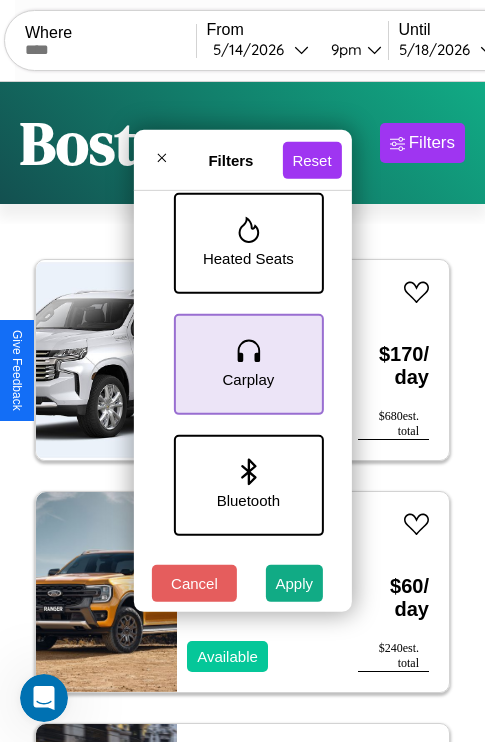 click 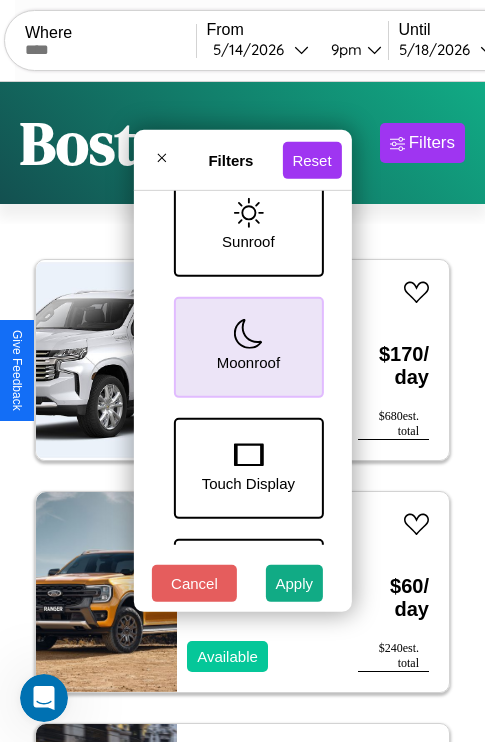scroll, scrollTop: 409, scrollLeft: 0, axis: vertical 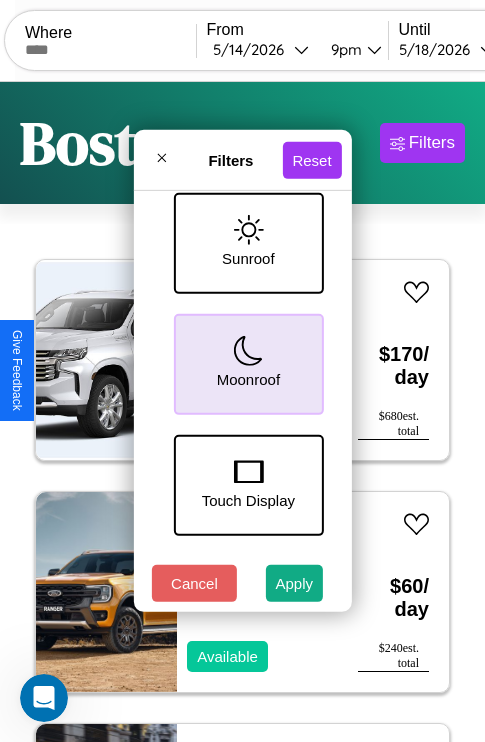 click 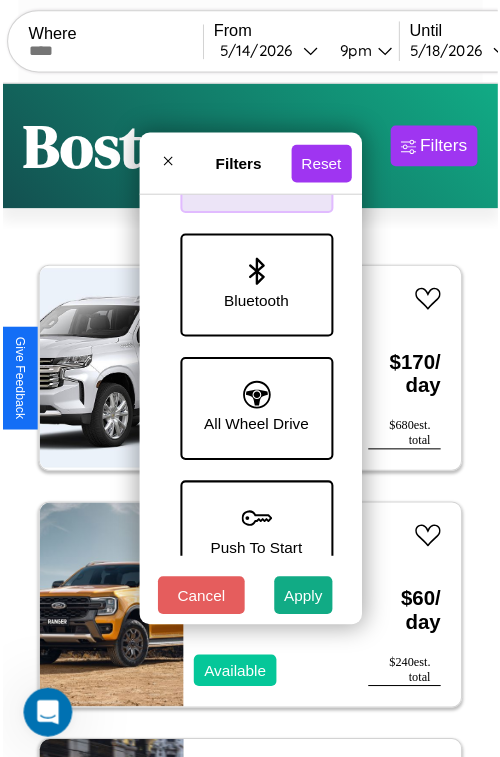 scroll, scrollTop: 1374, scrollLeft: 0, axis: vertical 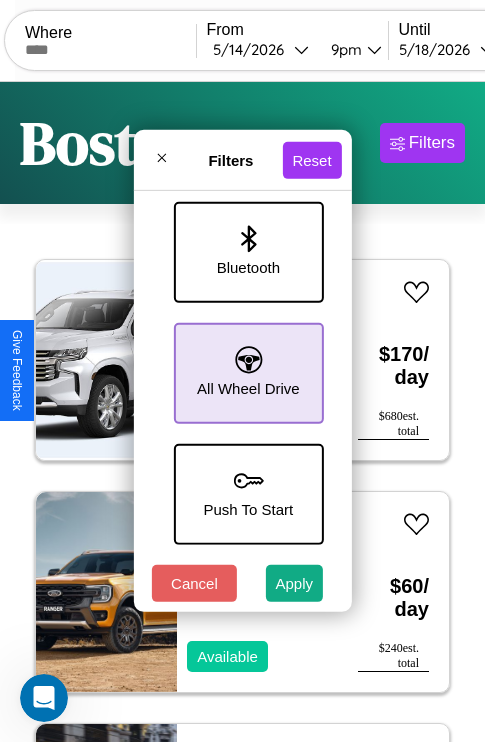 click 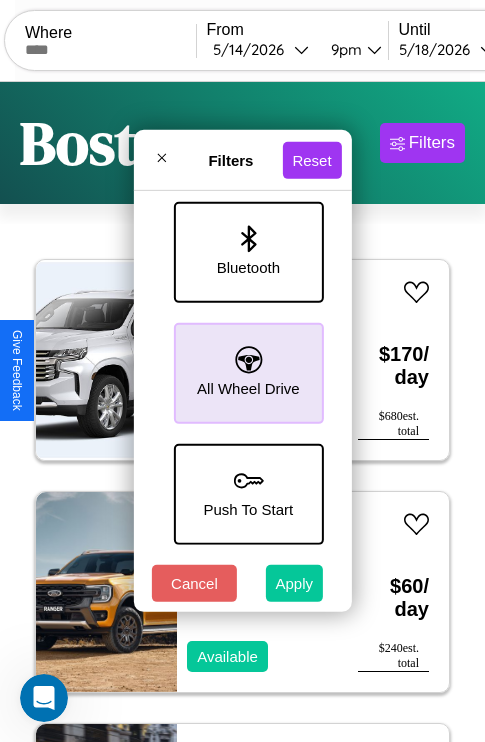 click on "Apply" at bounding box center [295, 583] 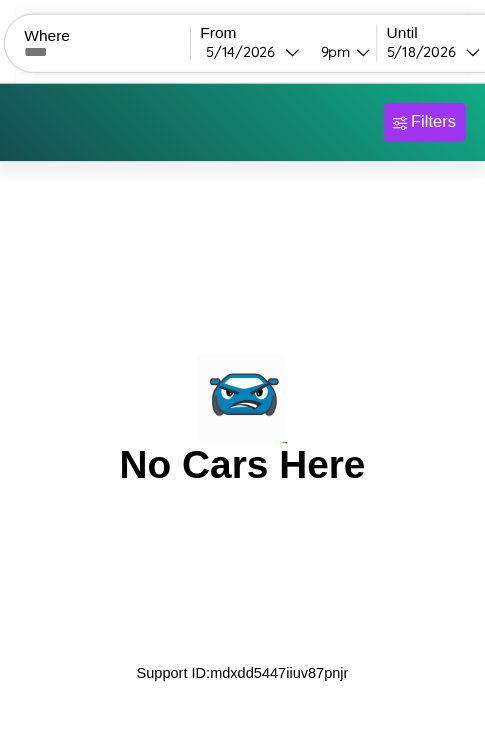 scroll, scrollTop: 0, scrollLeft: 0, axis: both 